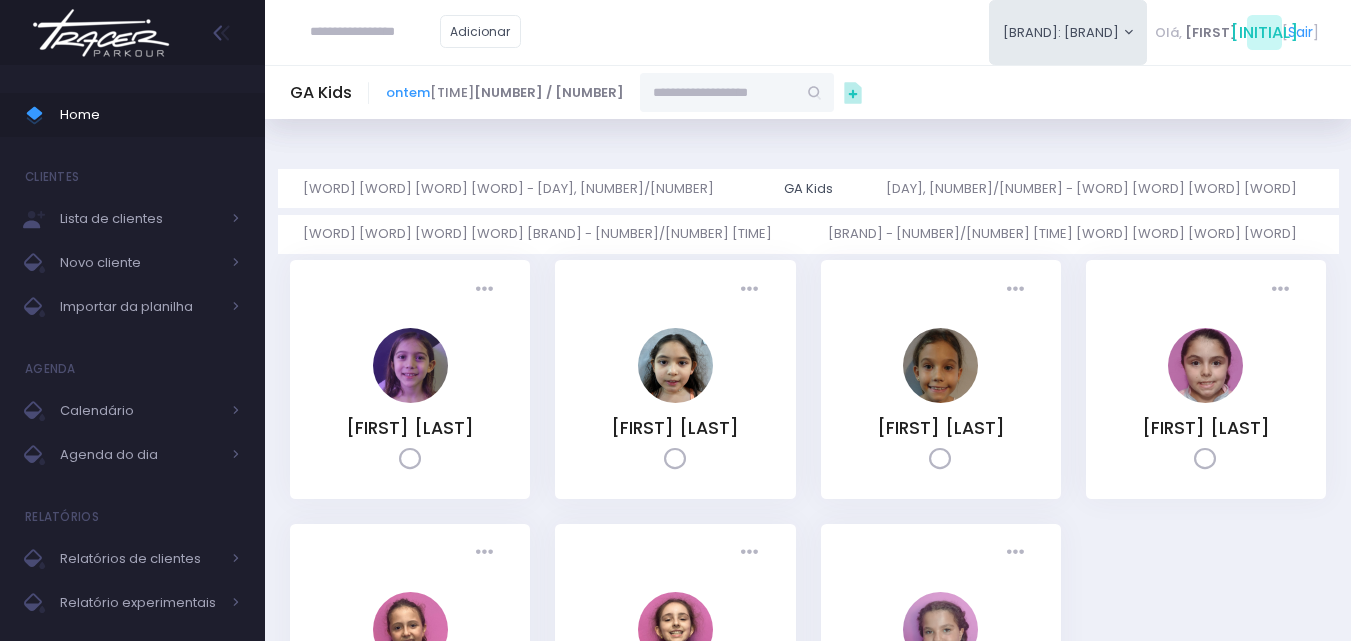 scroll, scrollTop: 0, scrollLeft: 0, axis: both 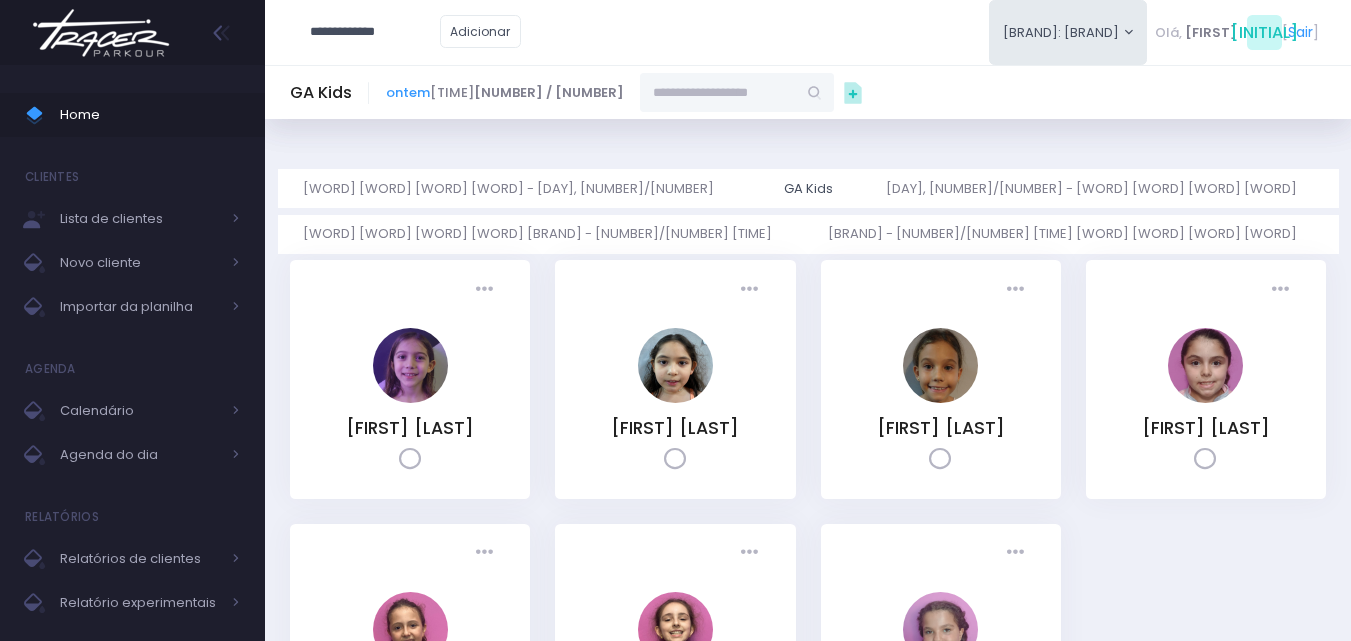 click on "**********" at bounding box center (375, 32) 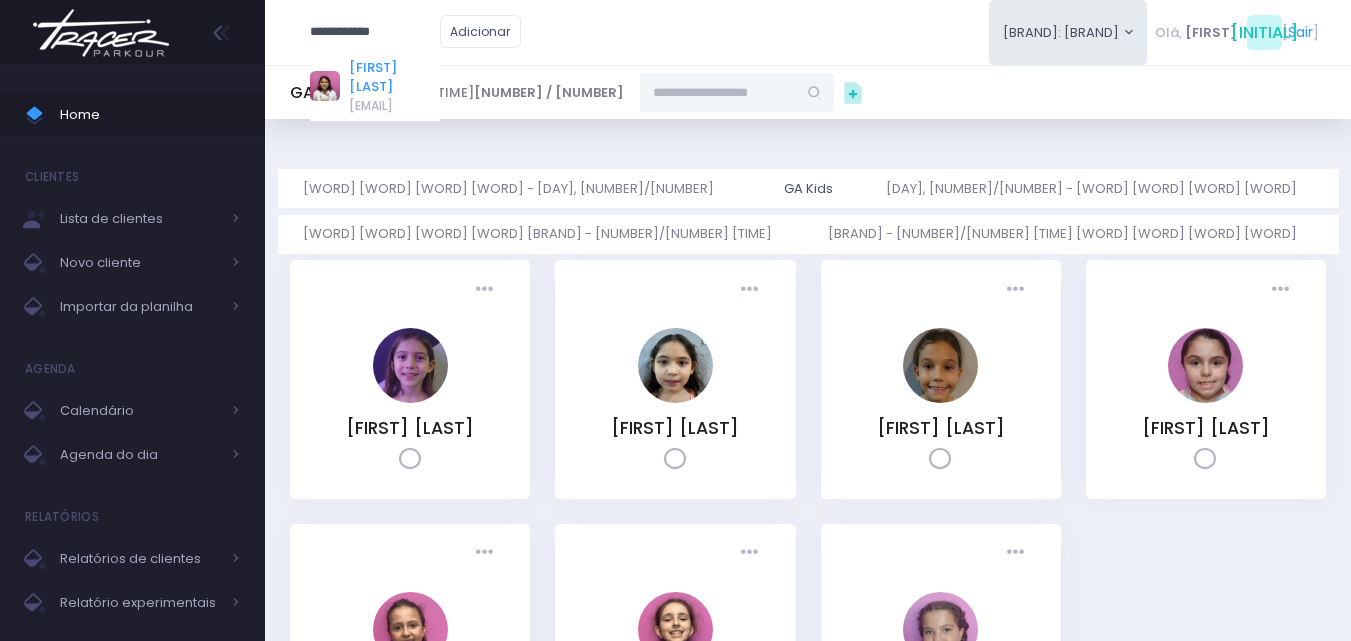 click on "Catarina Tavares Furlanetto" at bounding box center [394, 77] 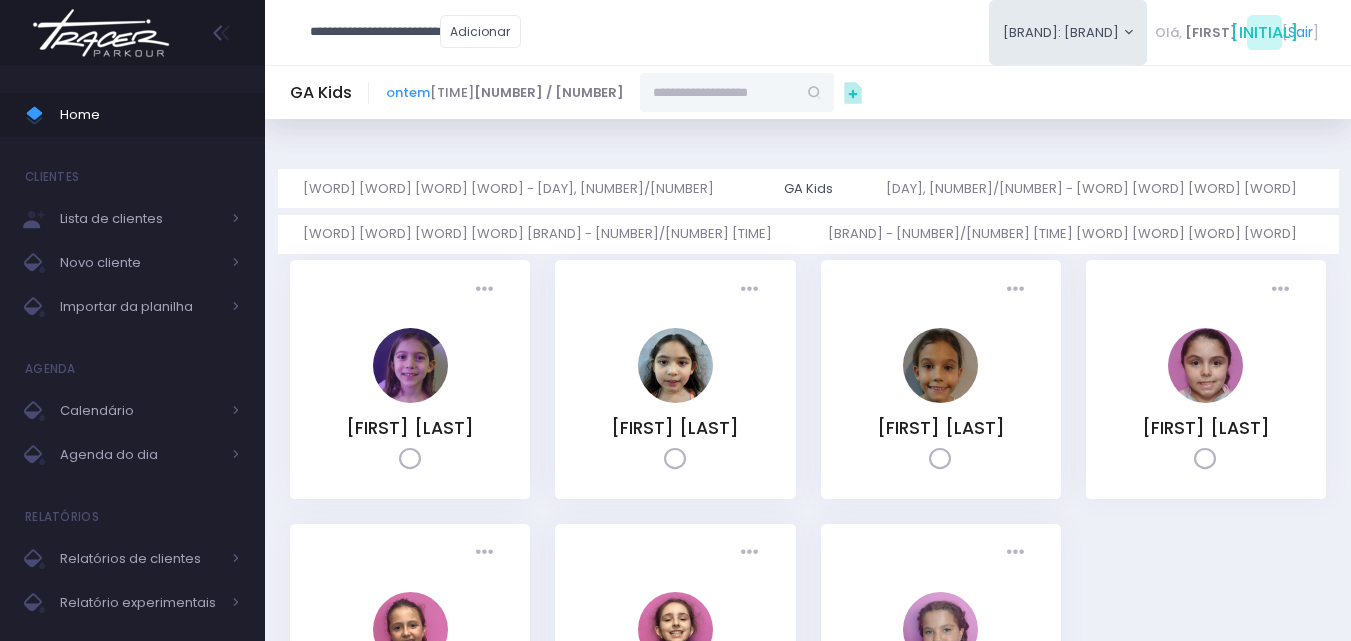 type on "**********" 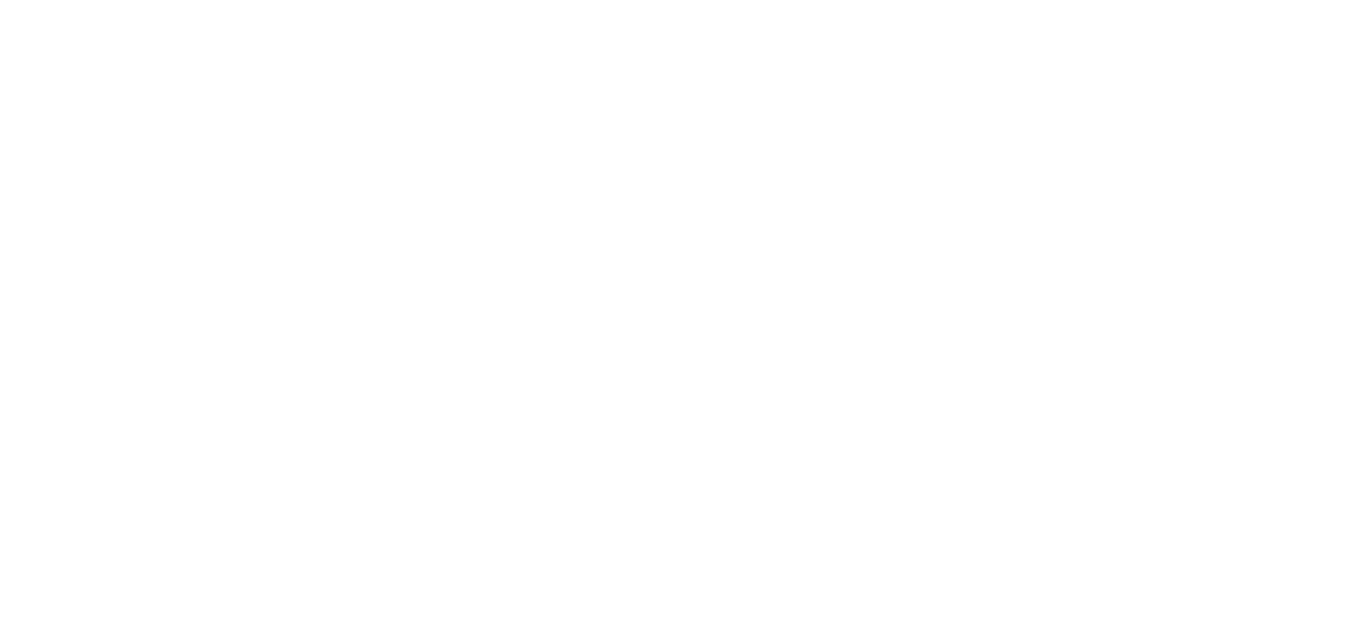 scroll, scrollTop: 0, scrollLeft: 0, axis: both 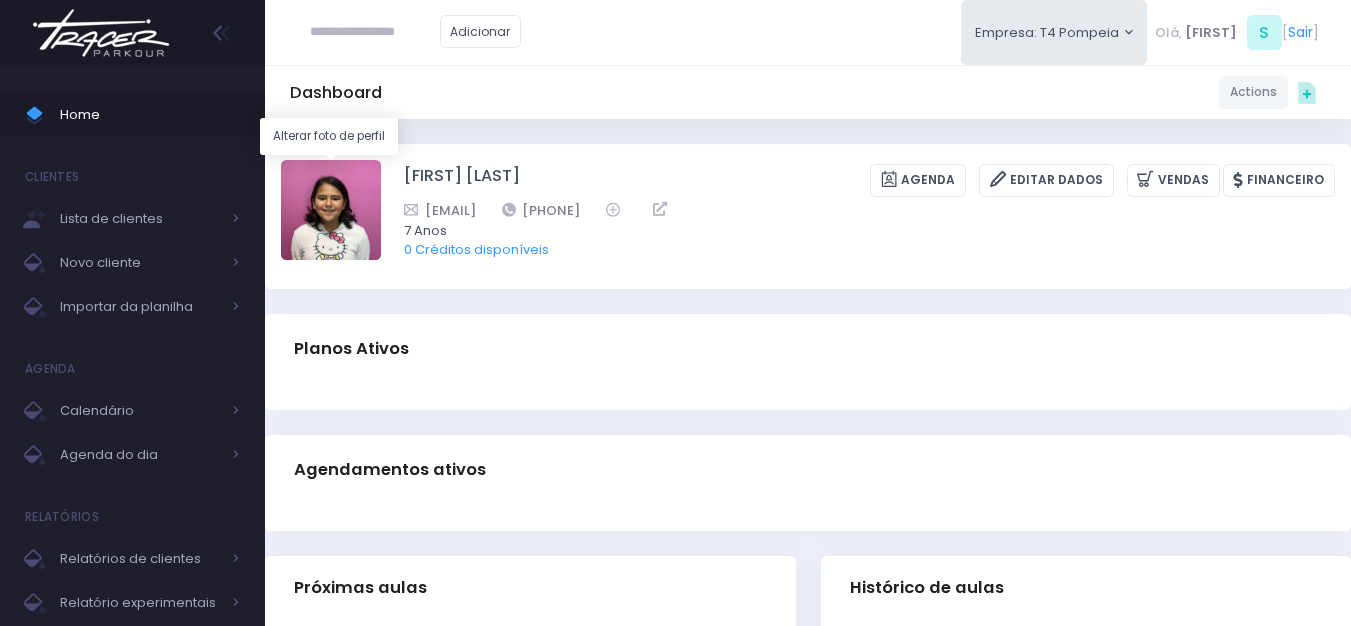 click at bounding box center [331, 210] 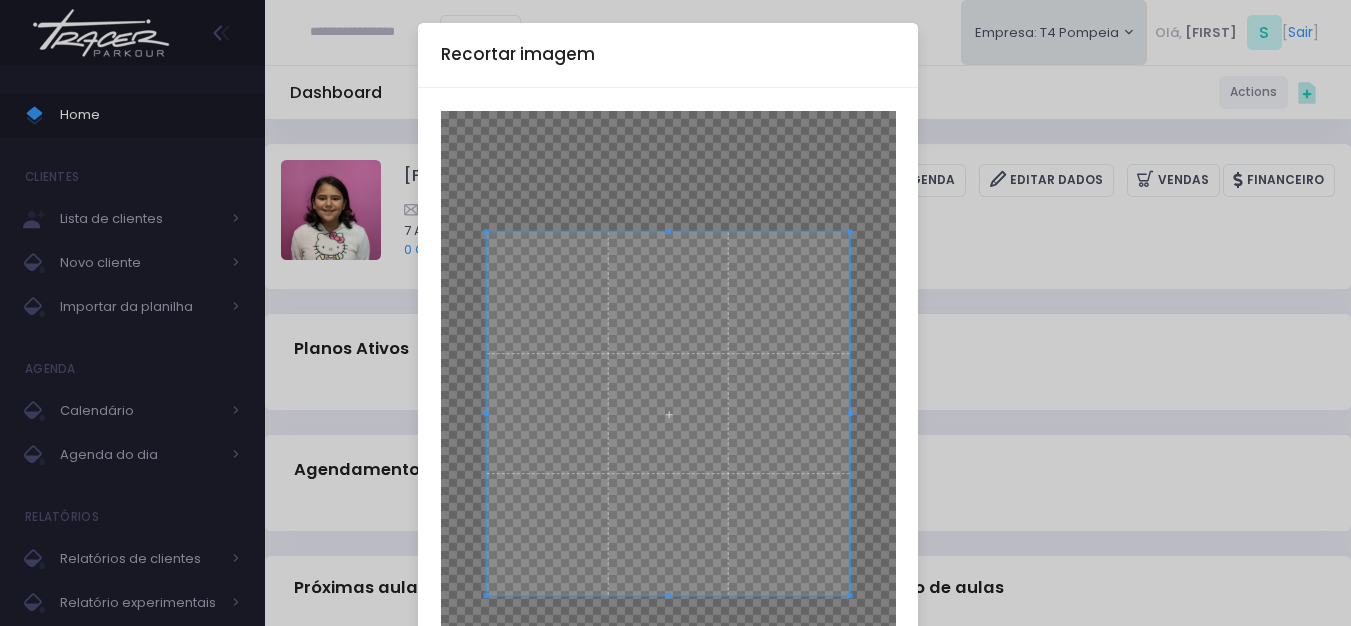 click on "Recortar imagem
×
Cancelar
Cortar" at bounding box center [675, 313] 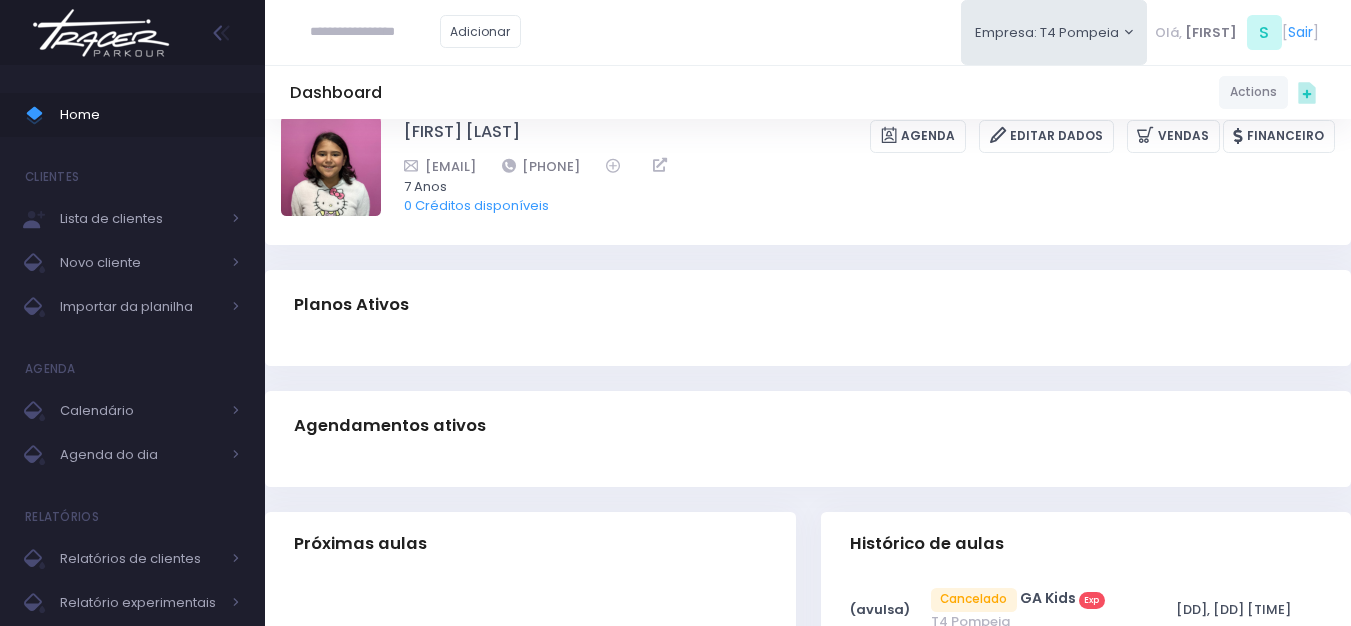 scroll, scrollTop: 0, scrollLeft: 0, axis: both 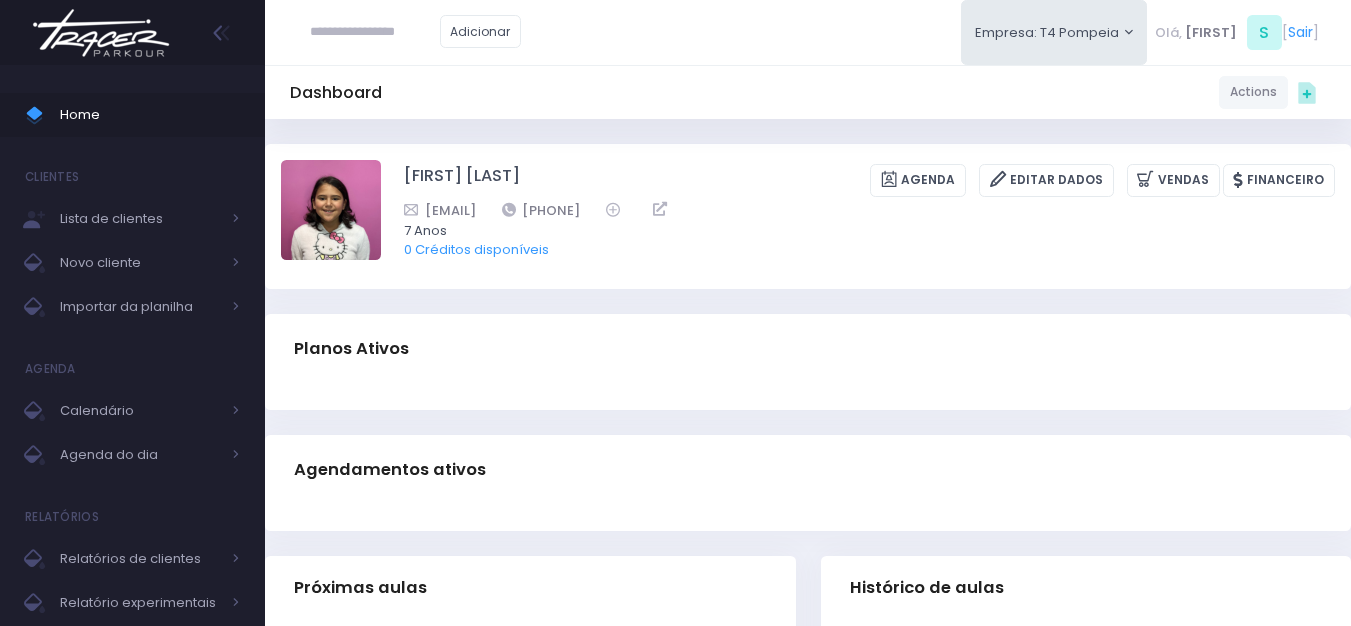 click at bounding box center (375, 32) 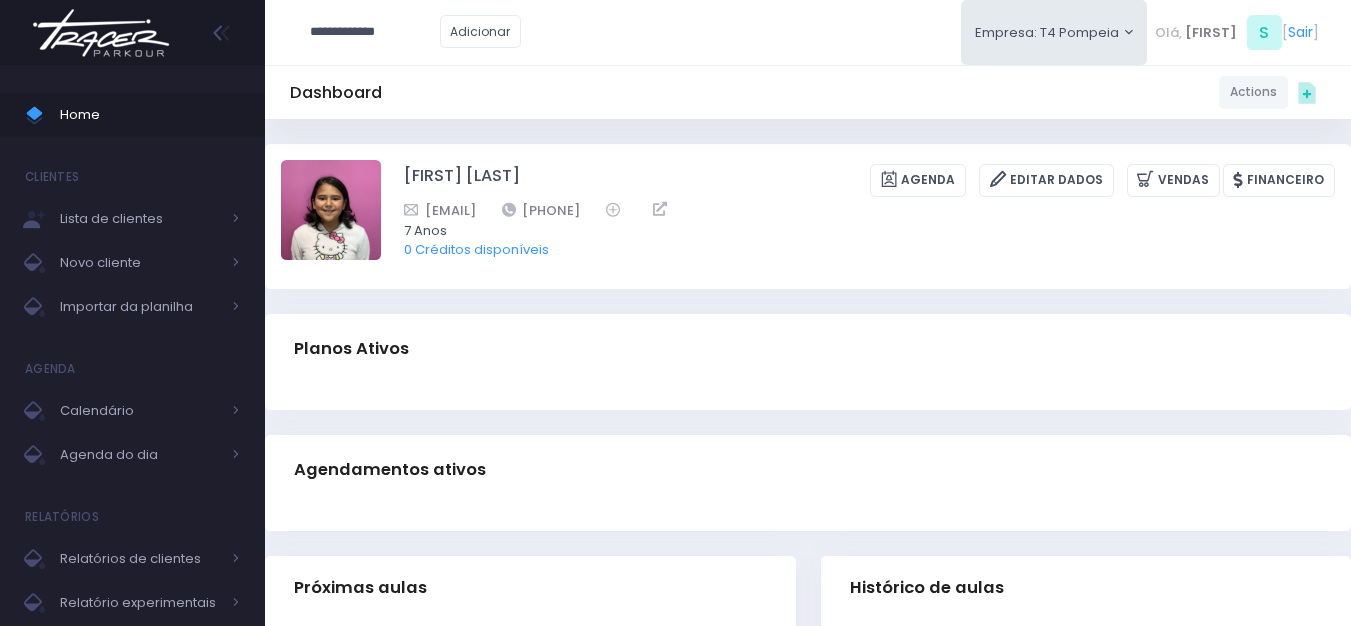 click on "**********" at bounding box center (375, 32) 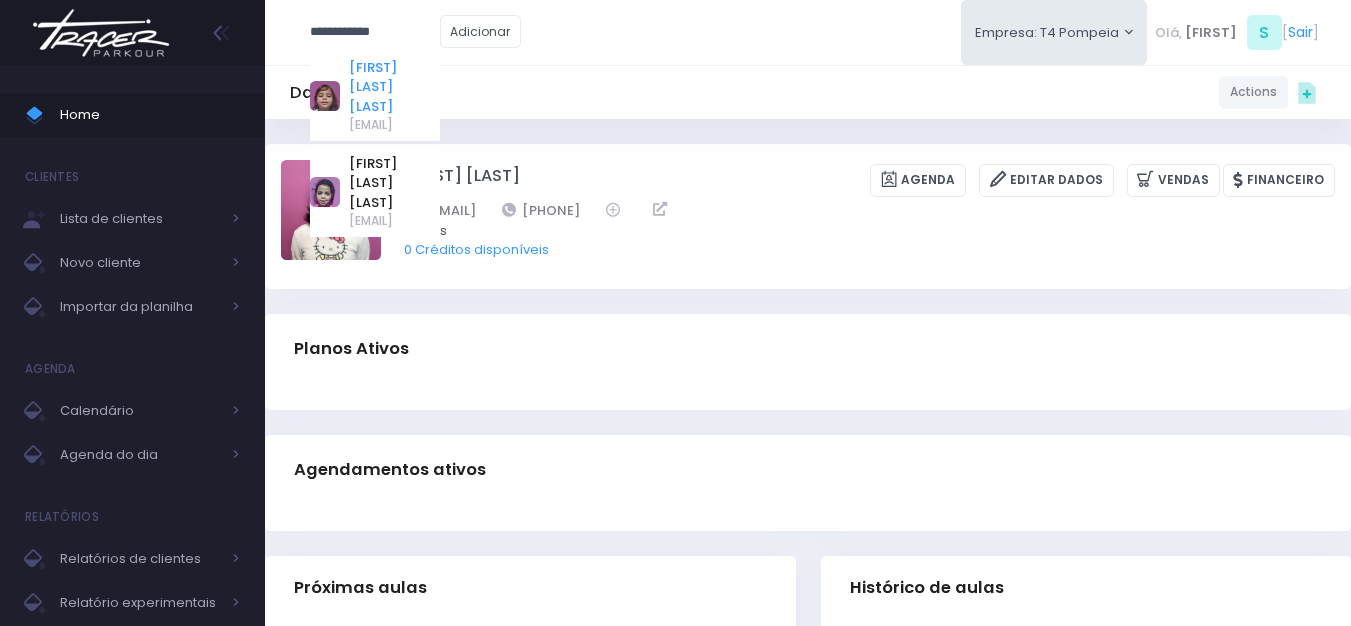 click on "Luísa do Prado Pereira Alves" at bounding box center [394, 87] 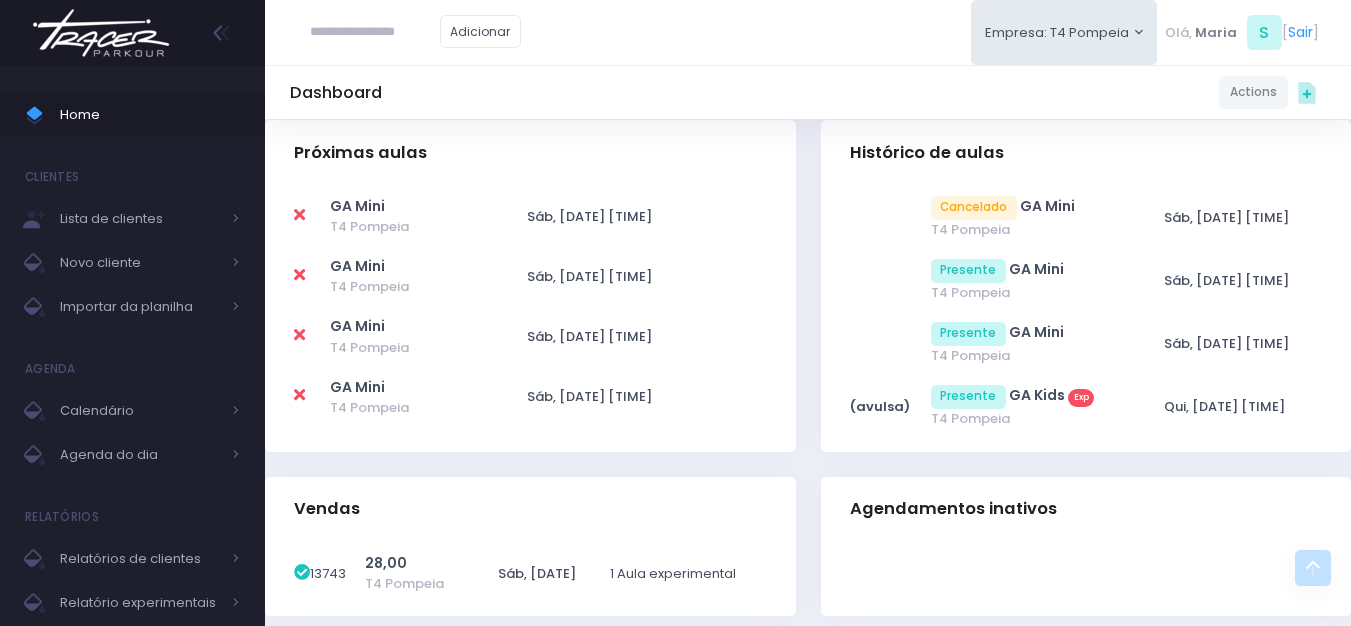 scroll, scrollTop: 0, scrollLeft: 0, axis: both 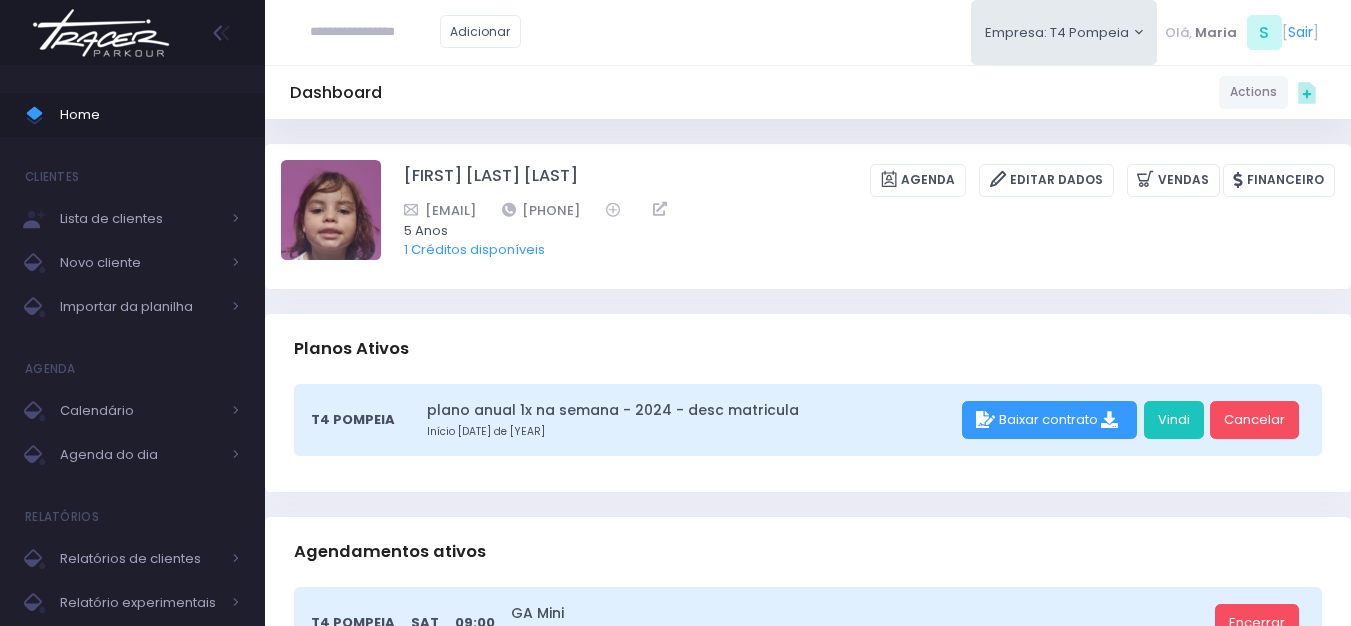 click at bounding box center [375, 32] 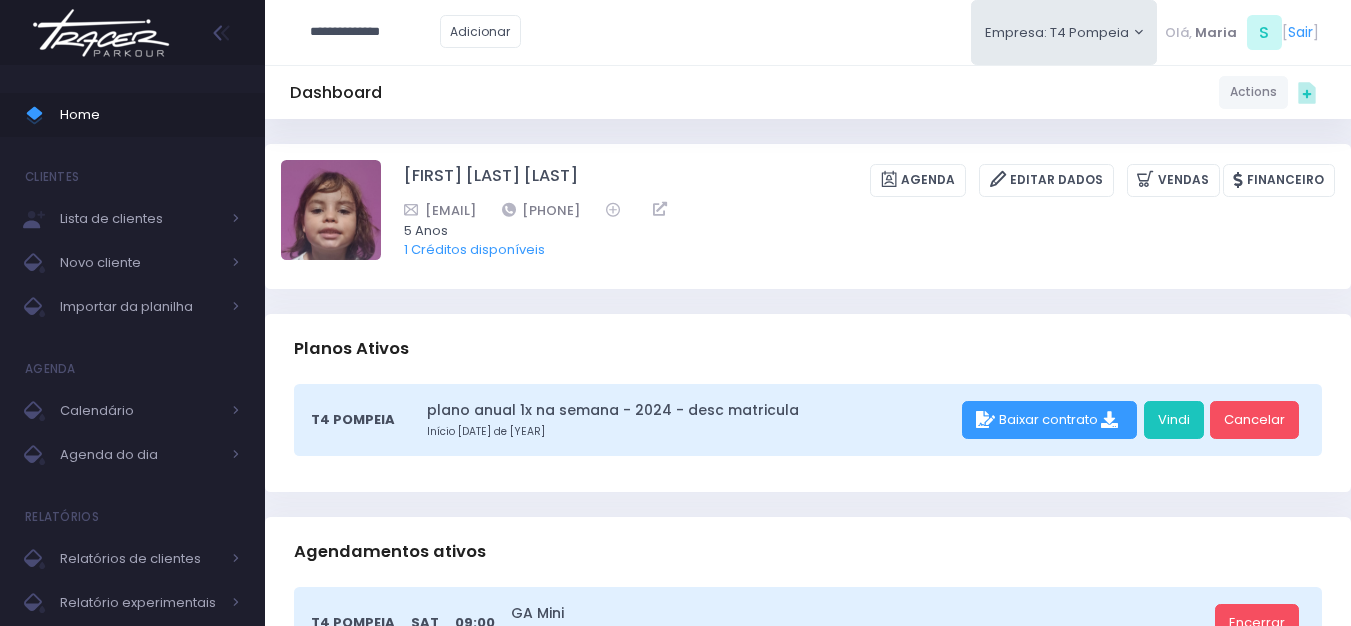 click on "**********" at bounding box center [375, 32] 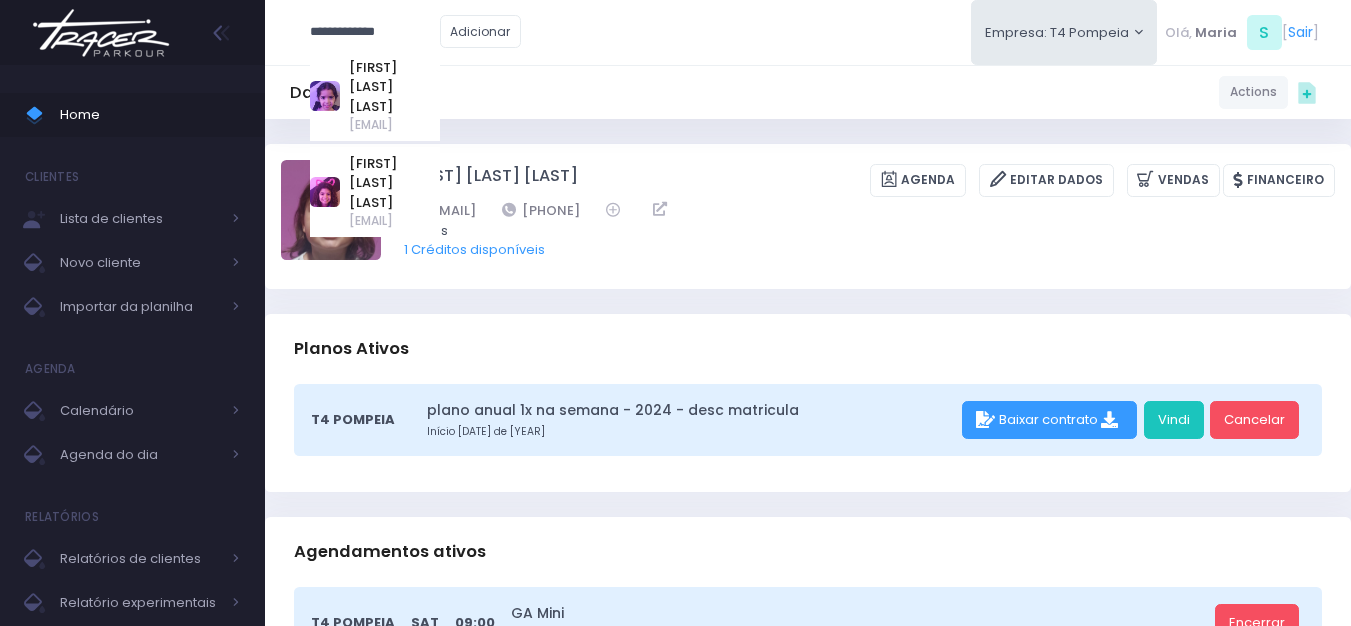 click on "**********" at bounding box center (375, 32) 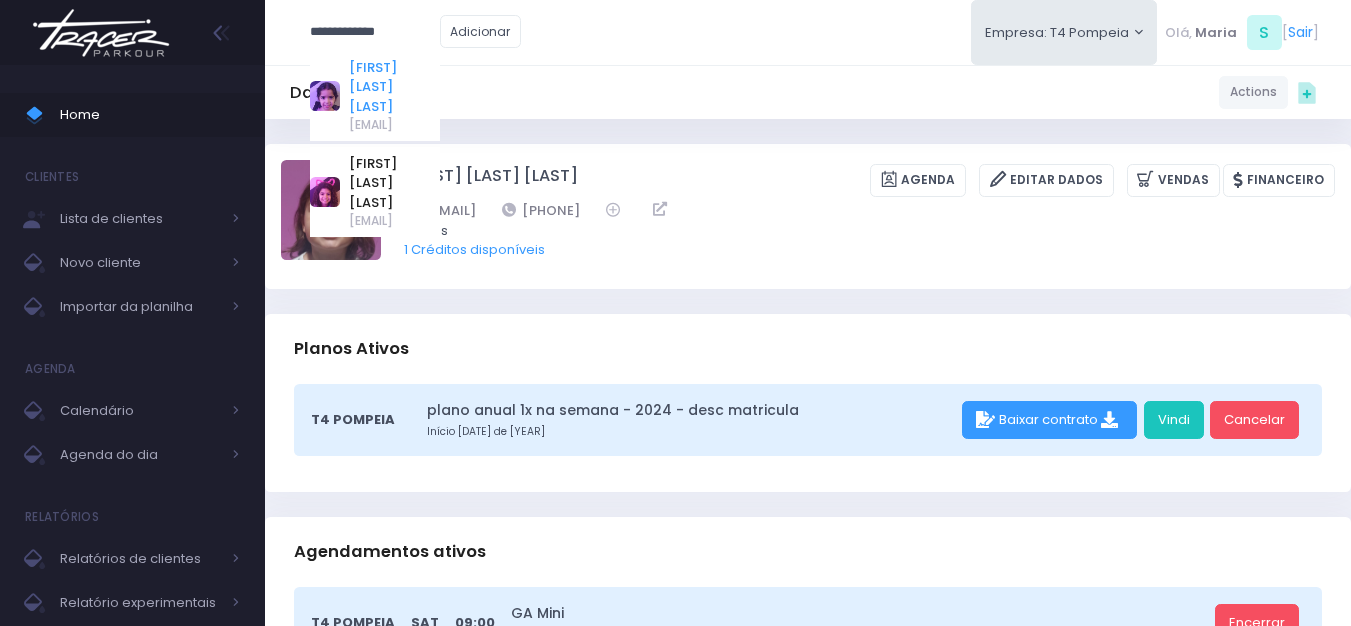 click on "[FIRST] [LAST] [LAST]" at bounding box center (394, 87) 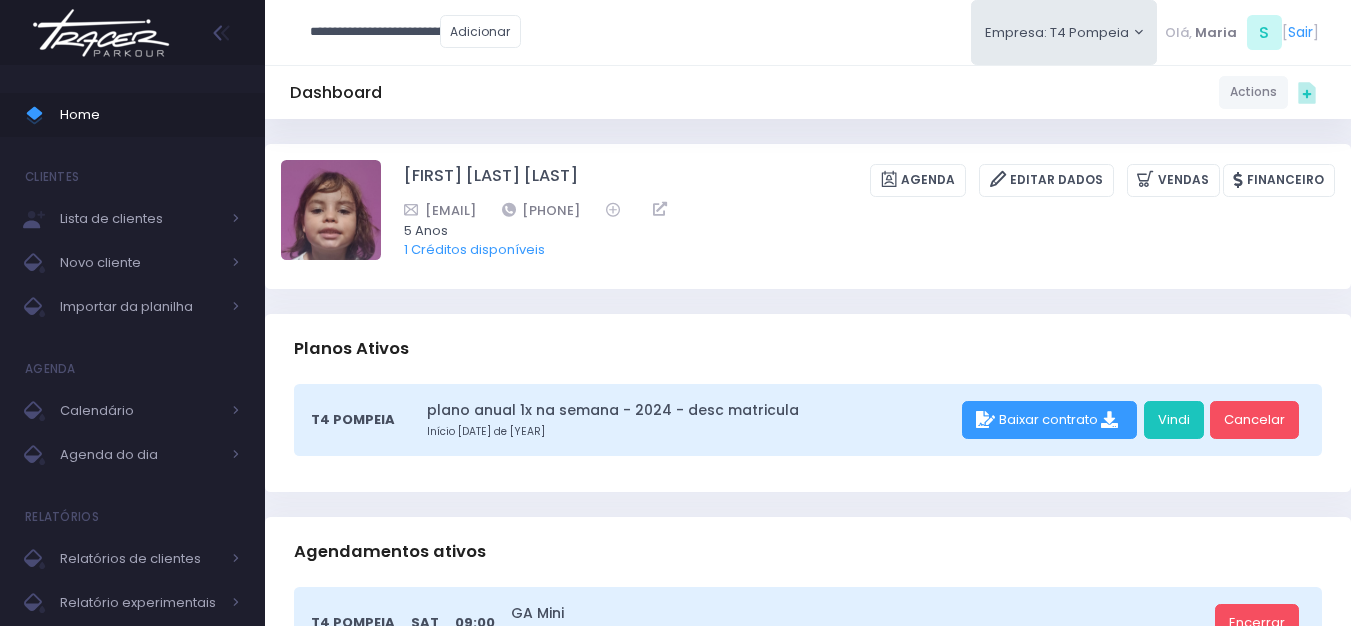 type on "**********" 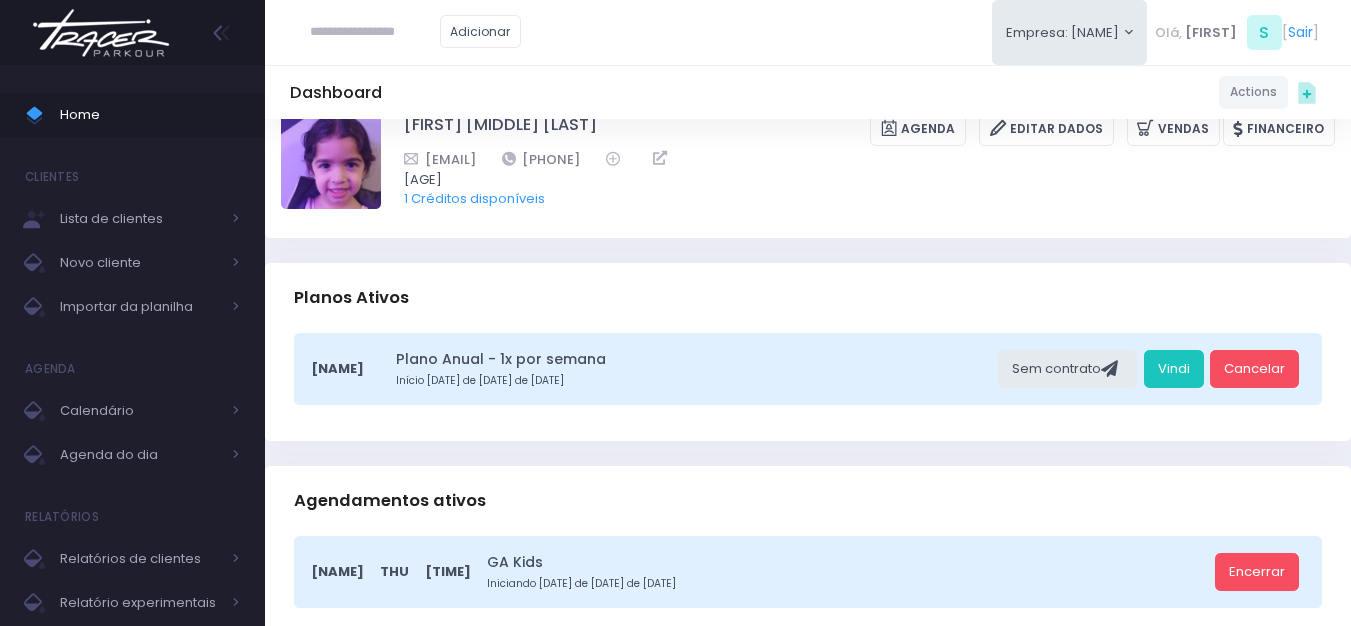 scroll, scrollTop: 0, scrollLeft: 0, axis: both 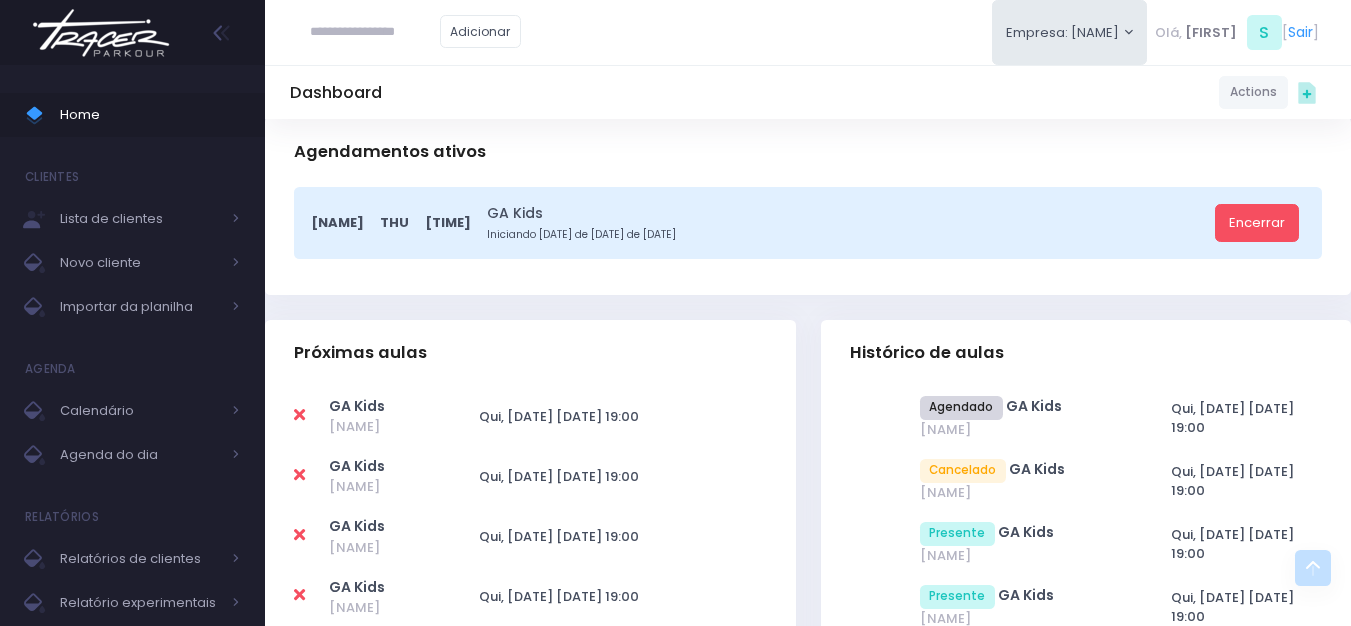 click at bounding box center [299, 415] 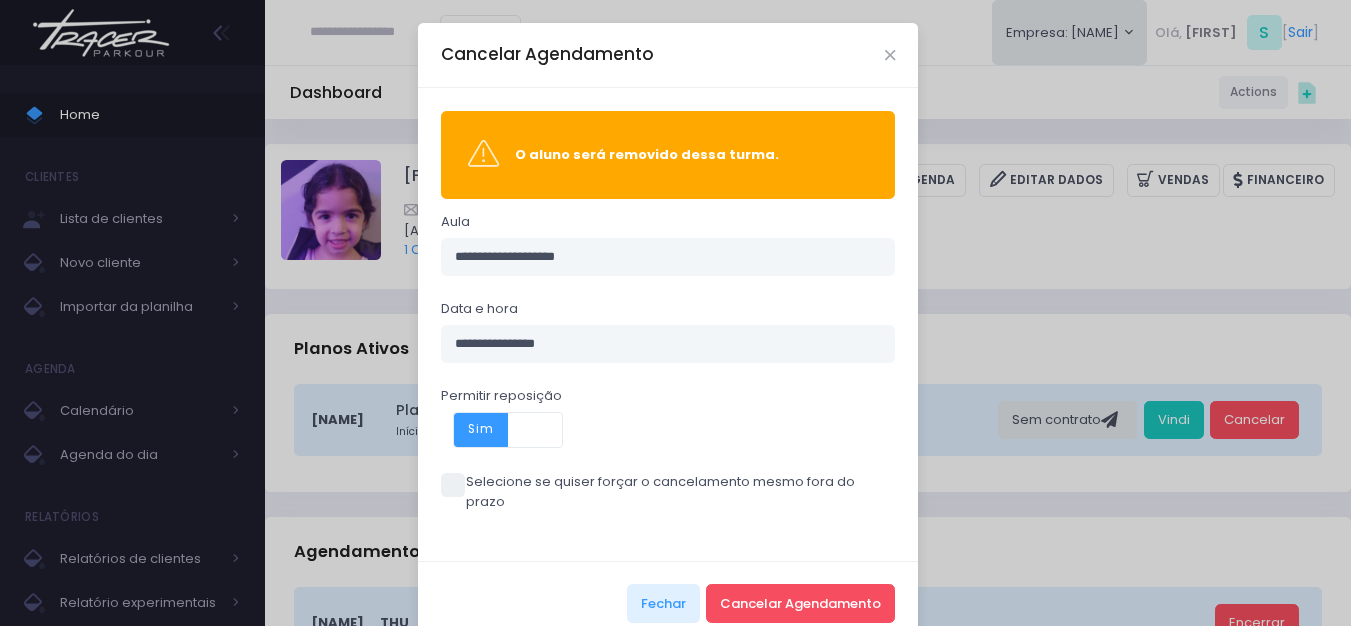 click at bounding box center (535, 430) 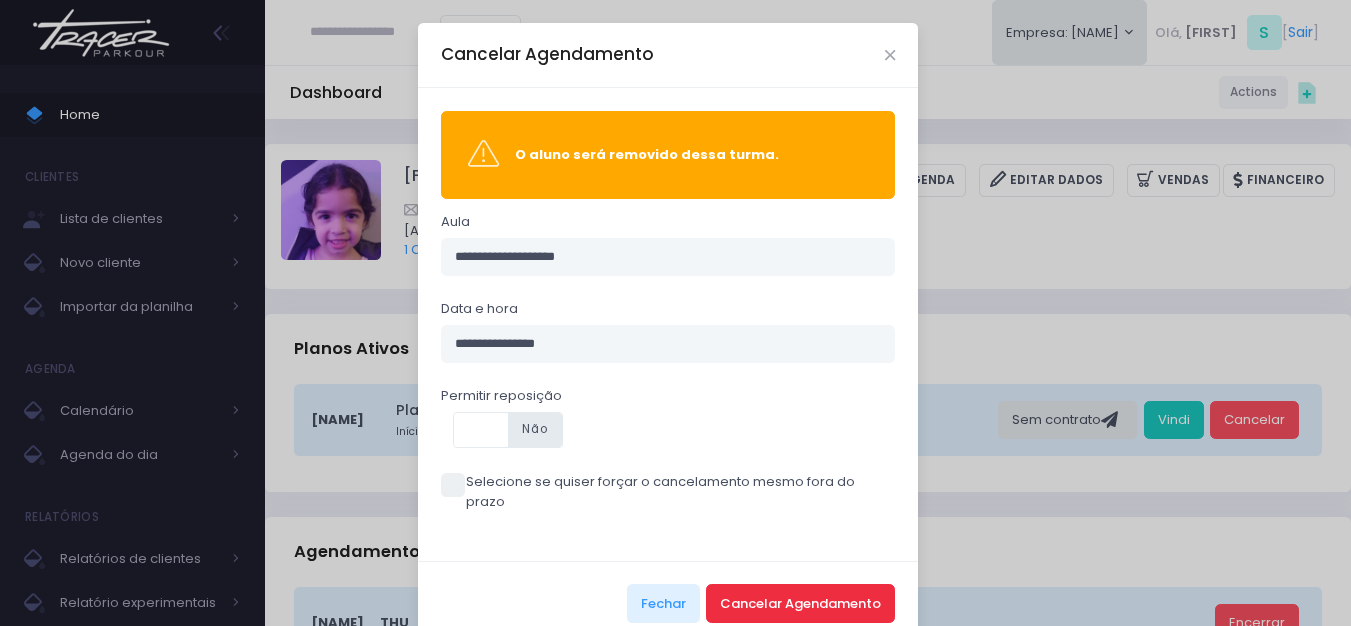 click on "Cancelar Agendamento" at bounding box center [800, 603] 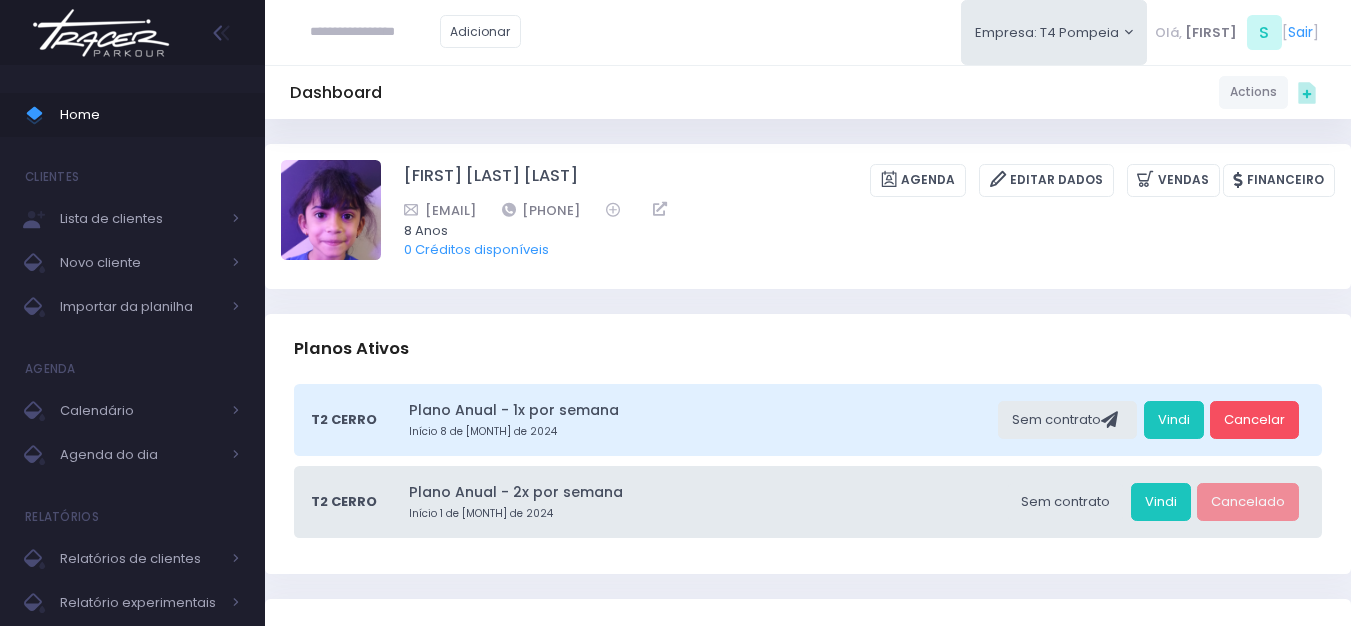scroll, scrollTop: 0, scrollLeft: 0, axis: both 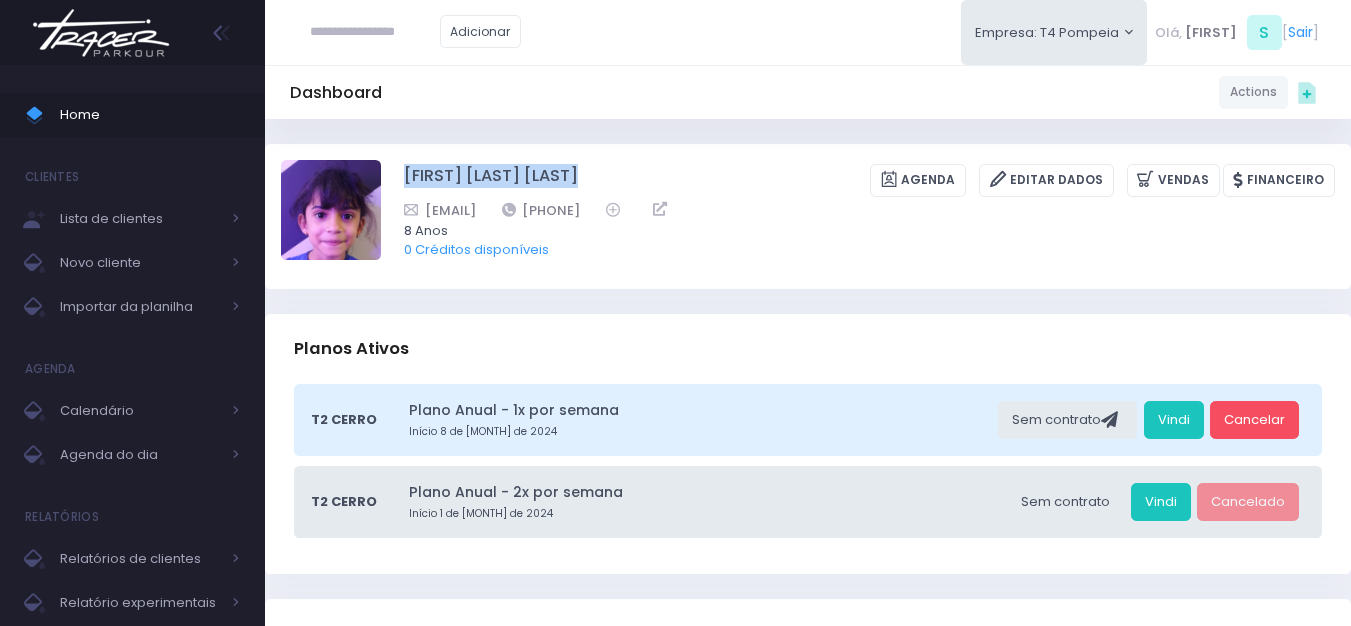 click at bounding box center (101, 33) 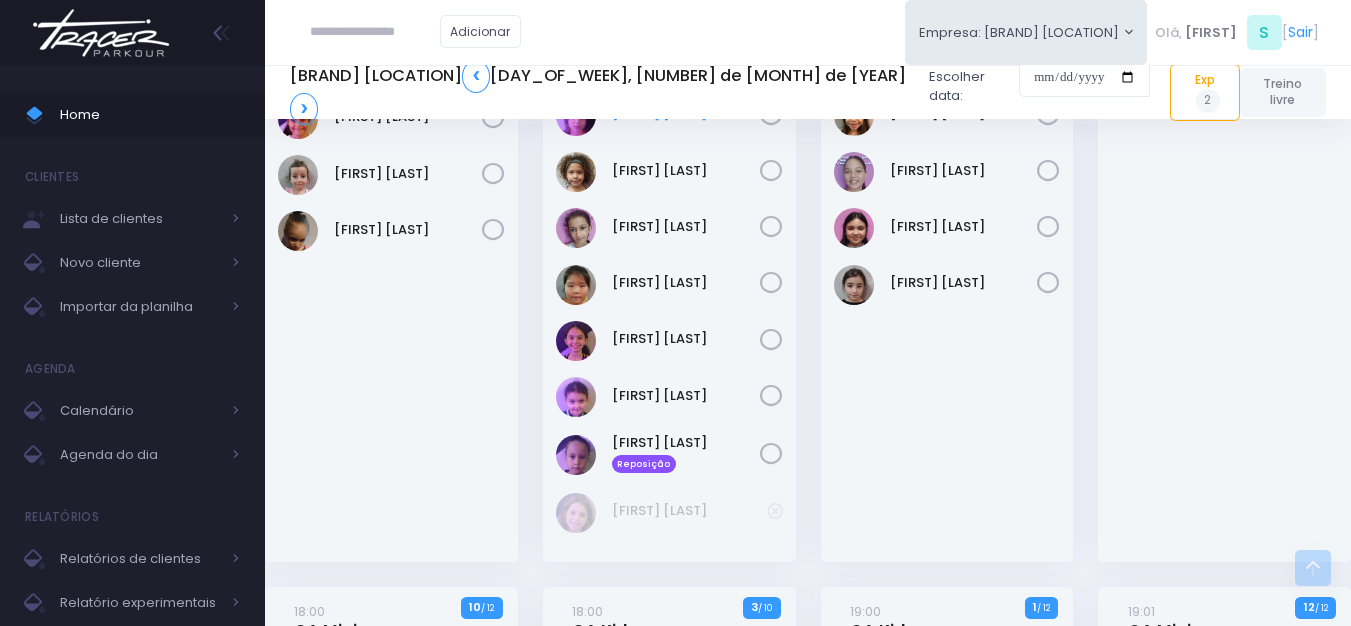 scroll, scrollTop: 0, scrollLeft: 0, axis: both 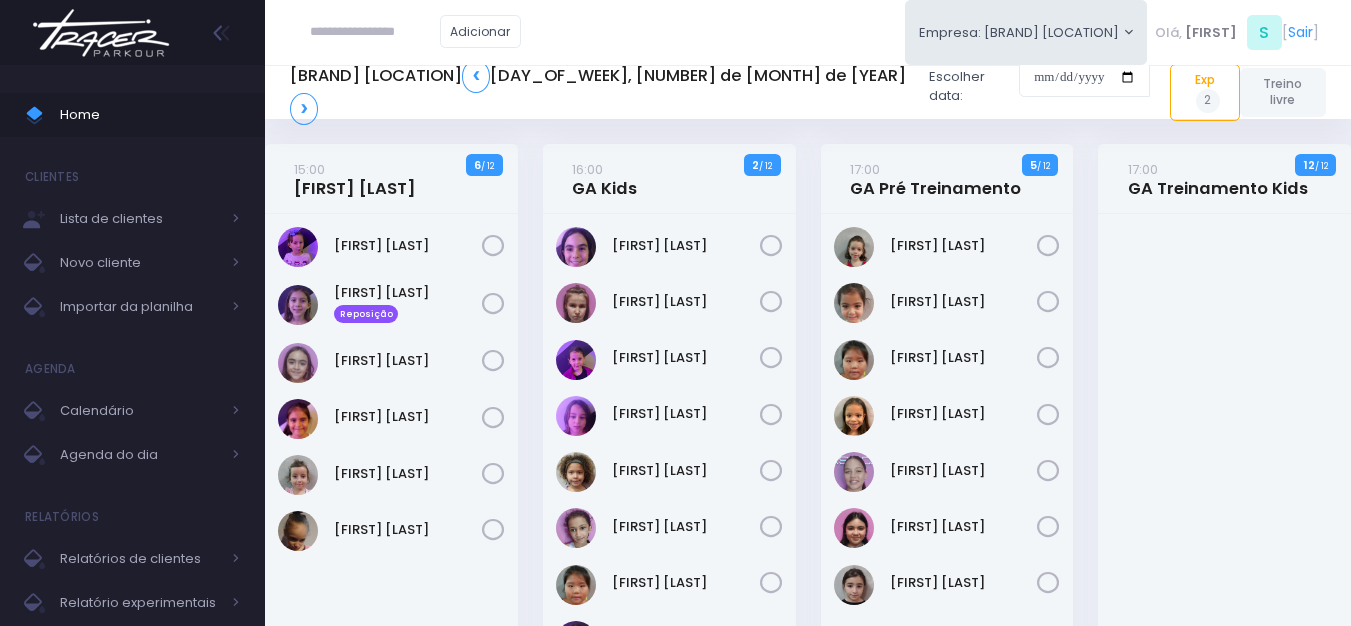 click at bounding box center (101, 33) 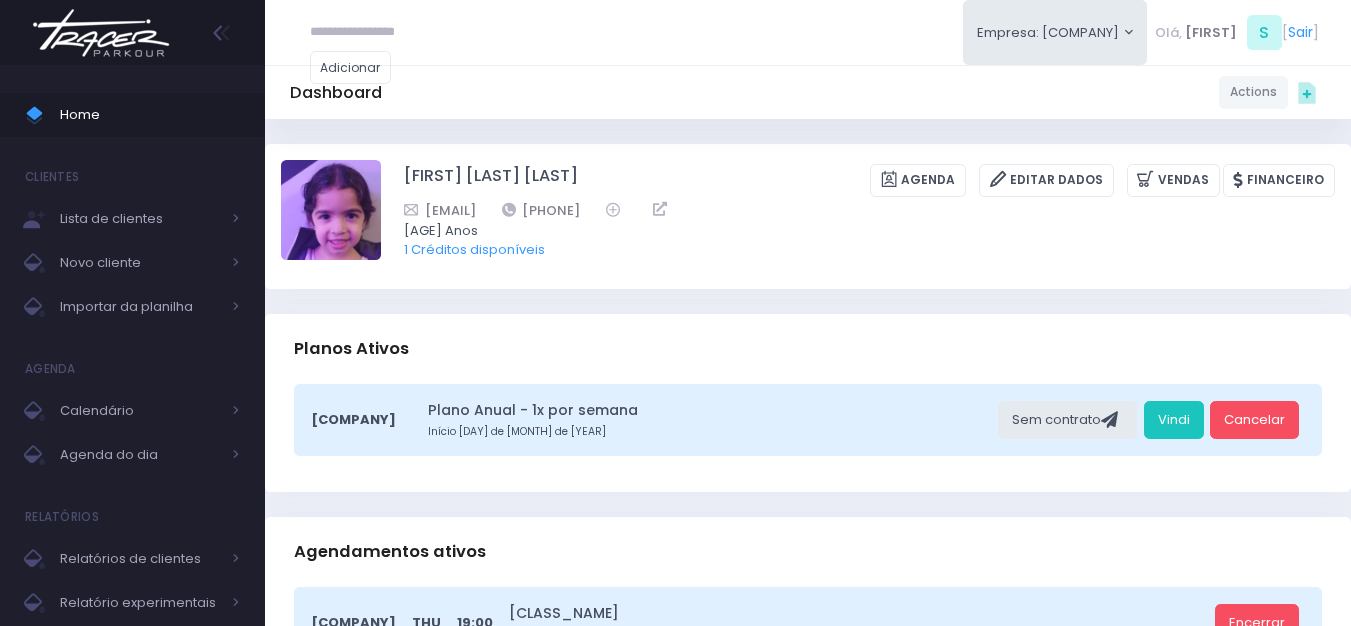 click on "[COMPANY]
[DAY_OF_WEEK]
[TIME]
[CLASS_NAME]
Iniciando [MONTH] [DAY] de [YEAR]
Encerrar" at bounding box center [808, 420] 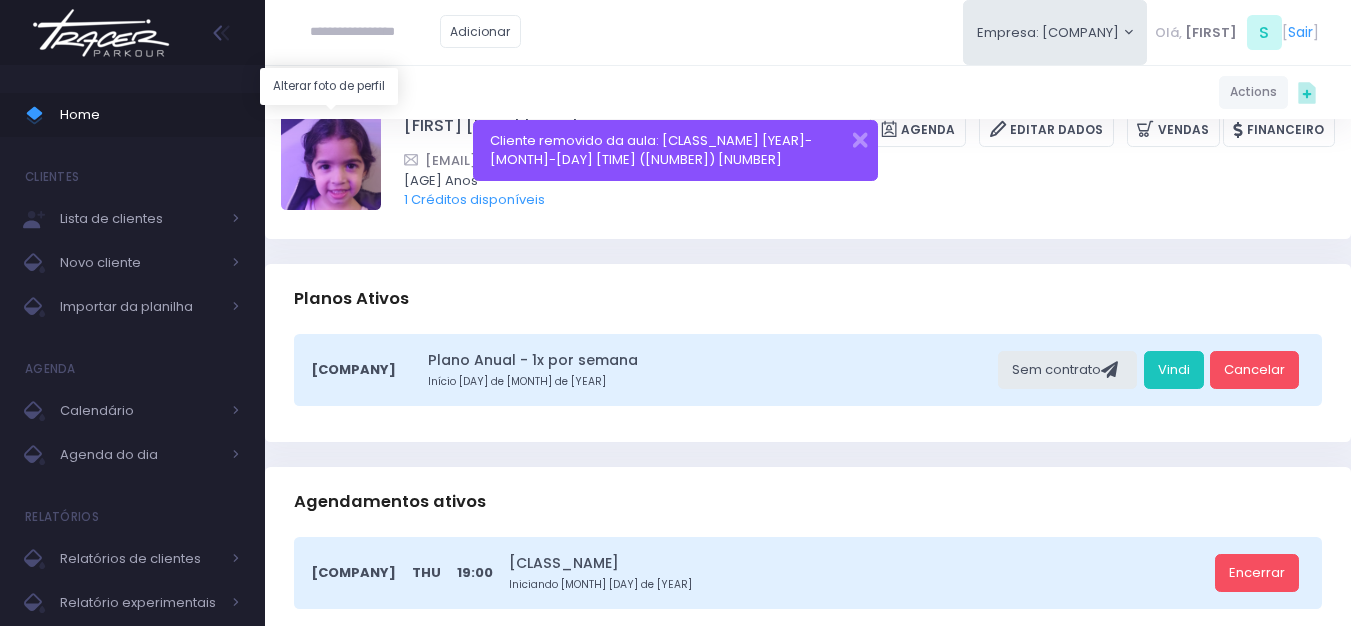 scroll, scrollTop: 0, scrollLeft: 0, axis: both 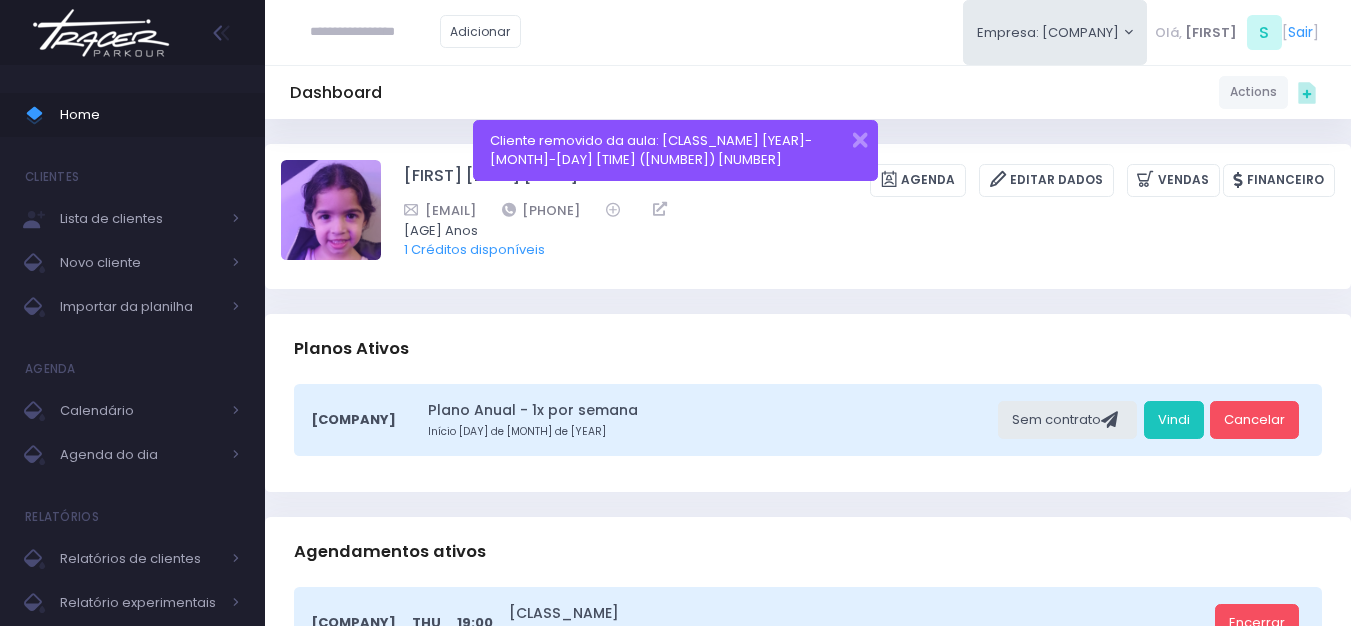 click at bounding box center [101, 33] 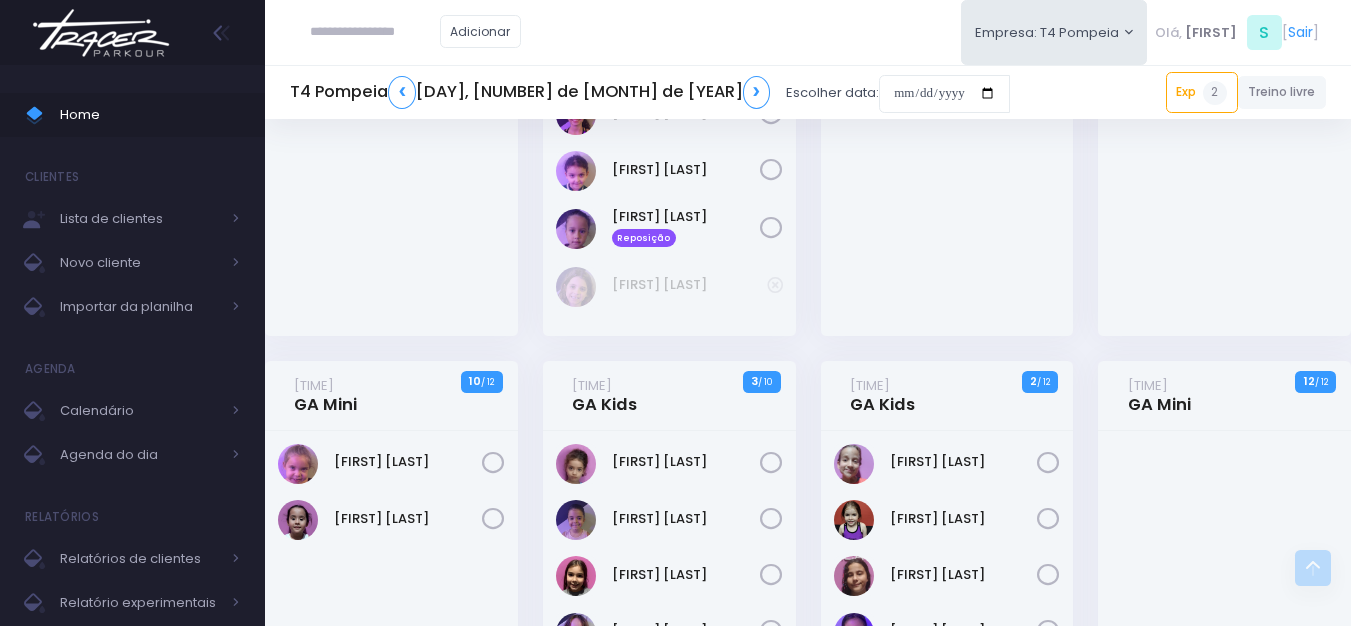 scroll, scrollTop: 600, scrollLeft: 0, axis: vertical 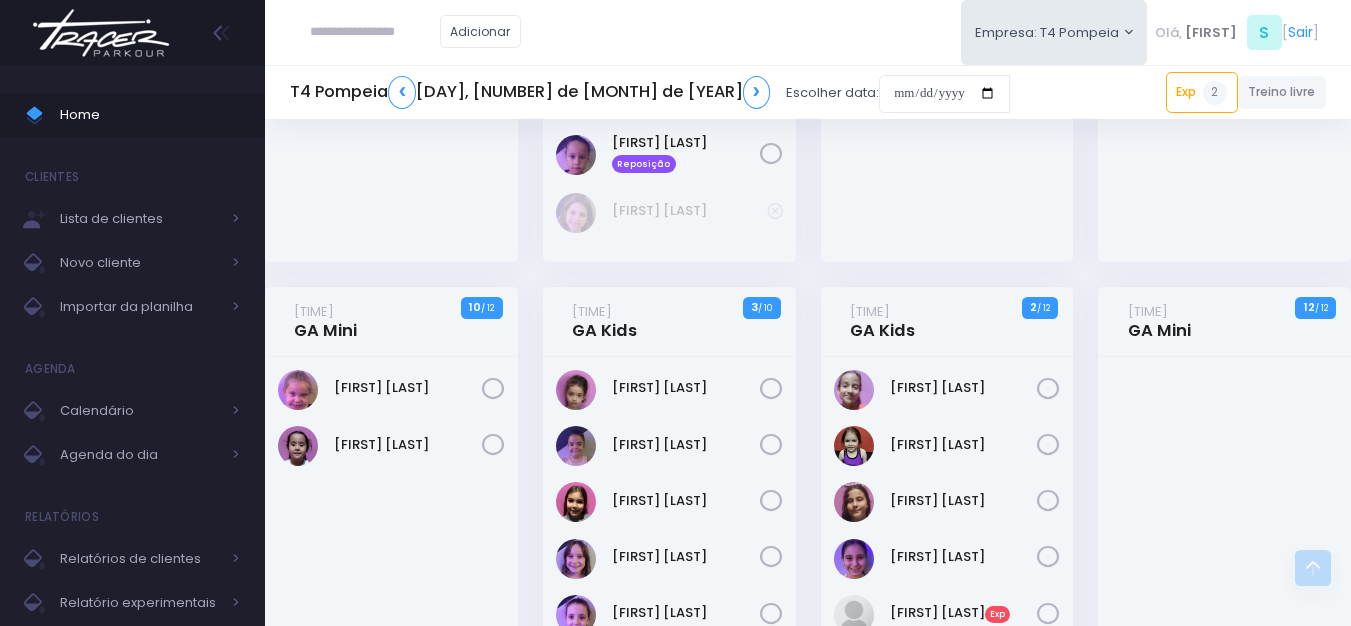 click on "18:00 GA Kids" at bounding box center [604, 321] 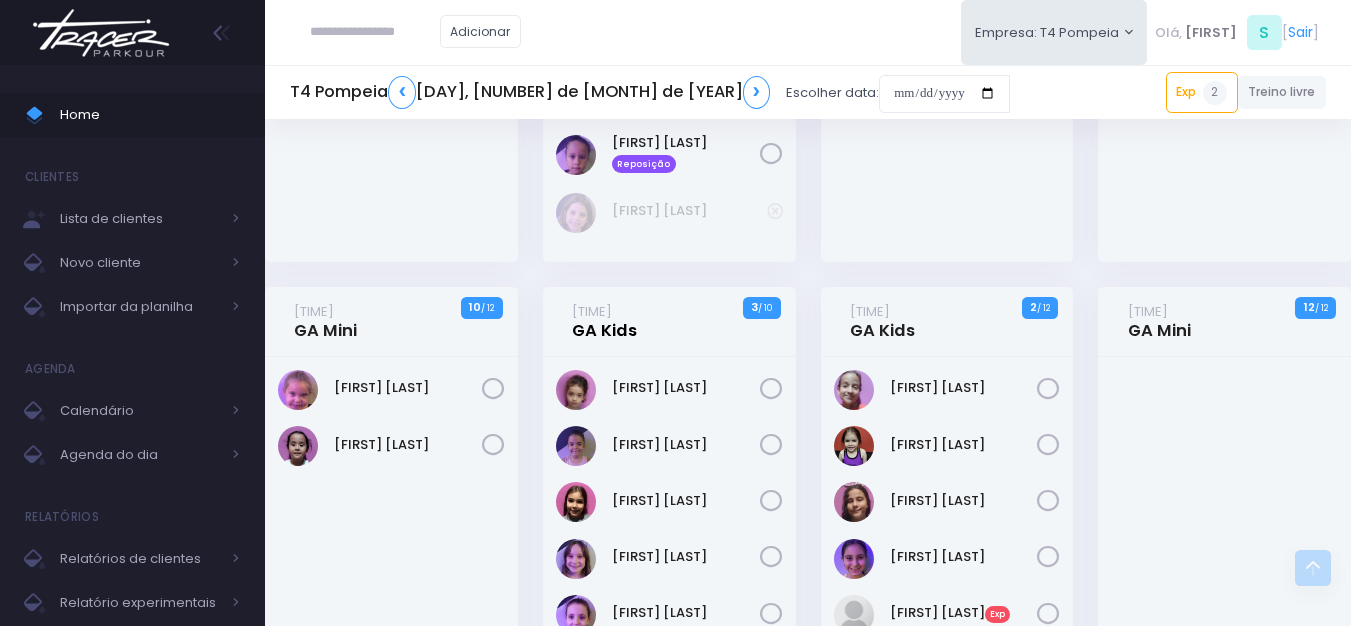 click on "18:00 GA Kids" at bounding box center [604, 321] 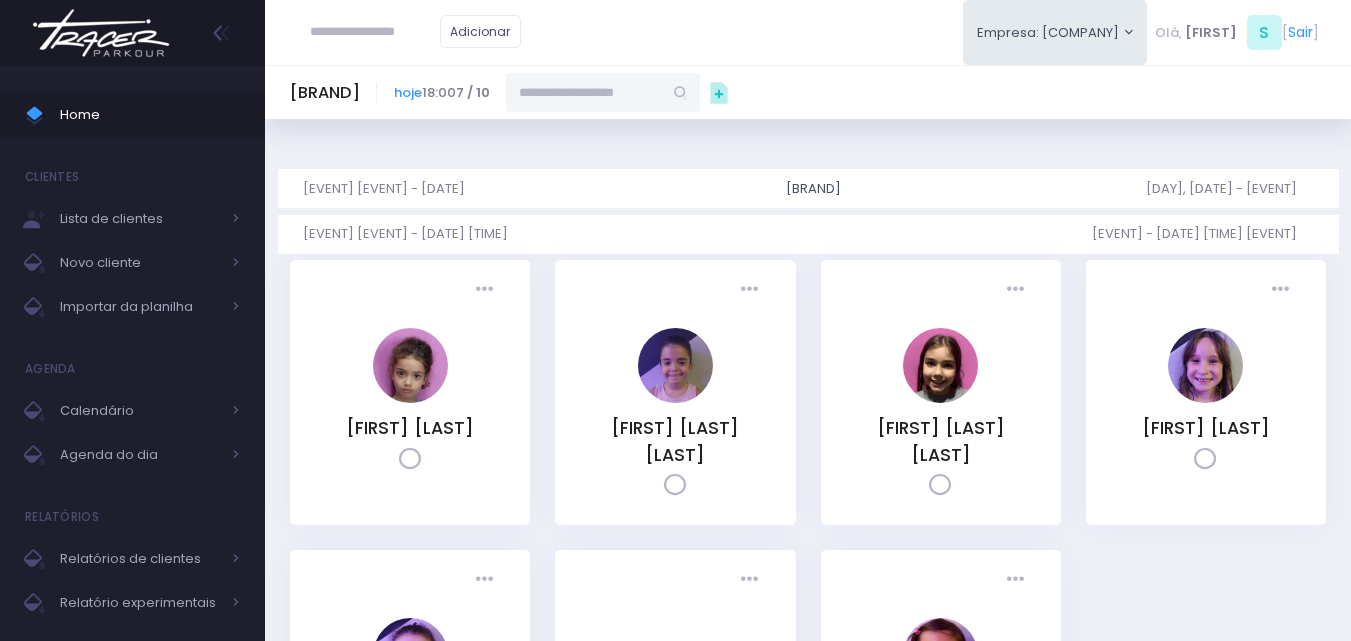 scroll, scrollTop: 0, scrollLeft: 0, axis: both 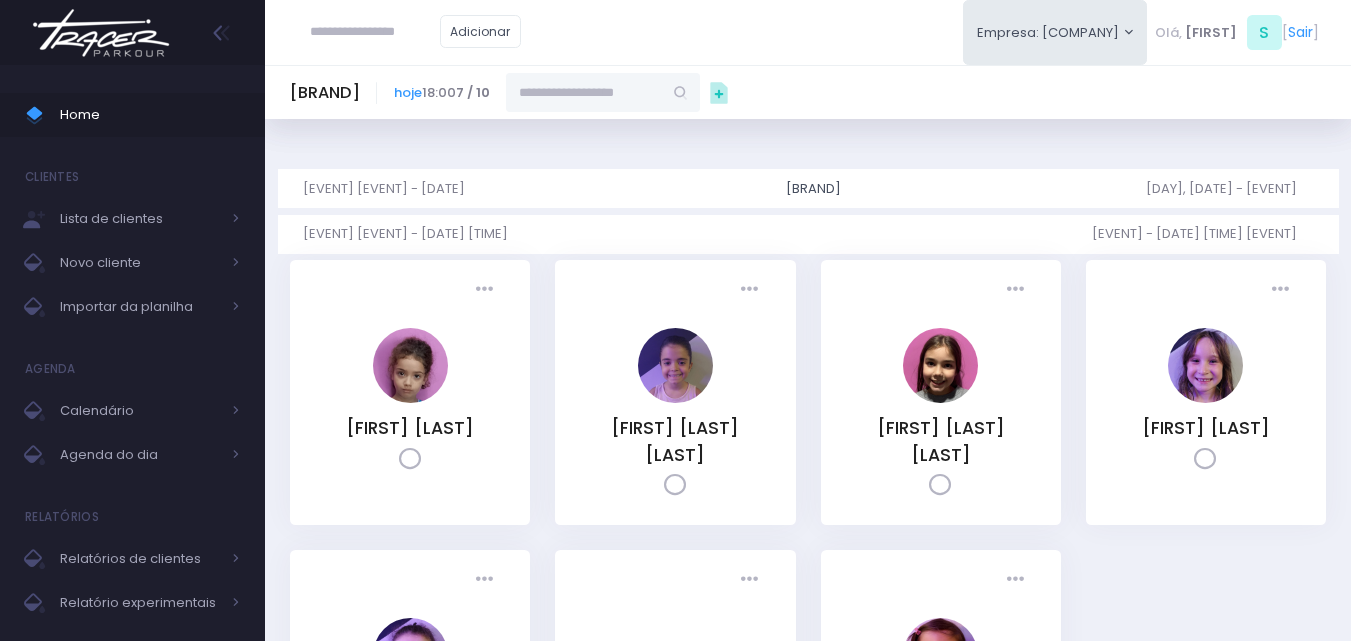 paste on "**********" 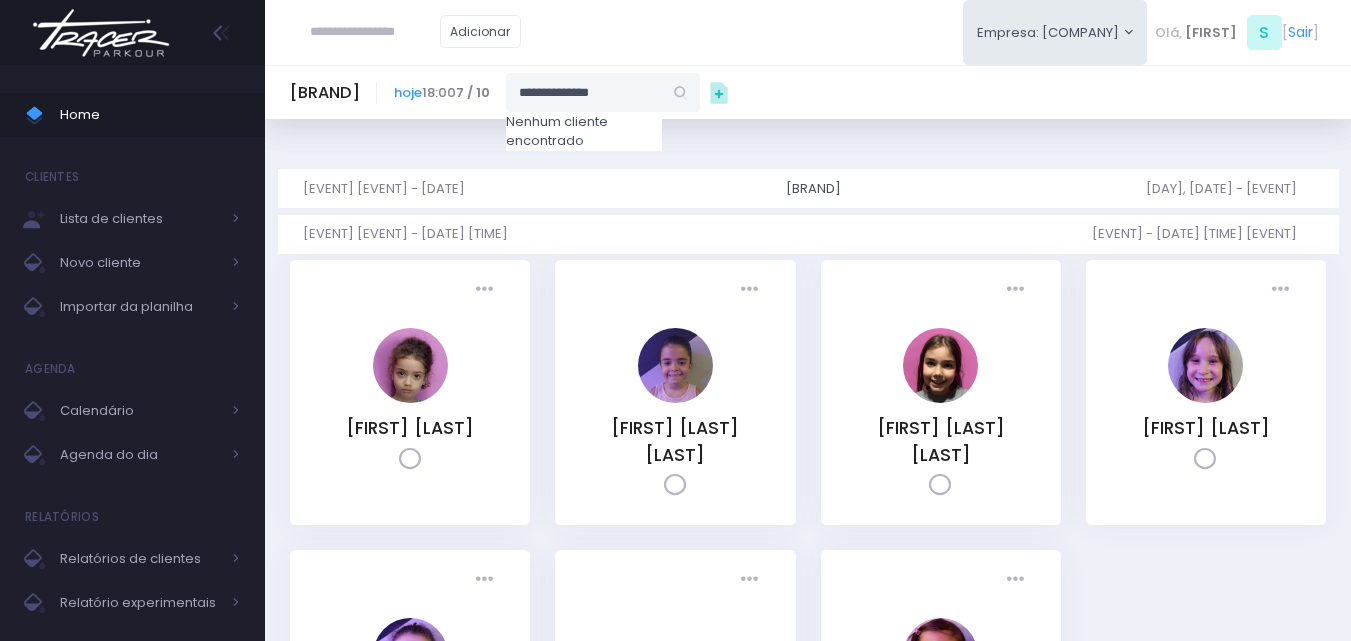 click on "**********" at bounding box center (584, 92) 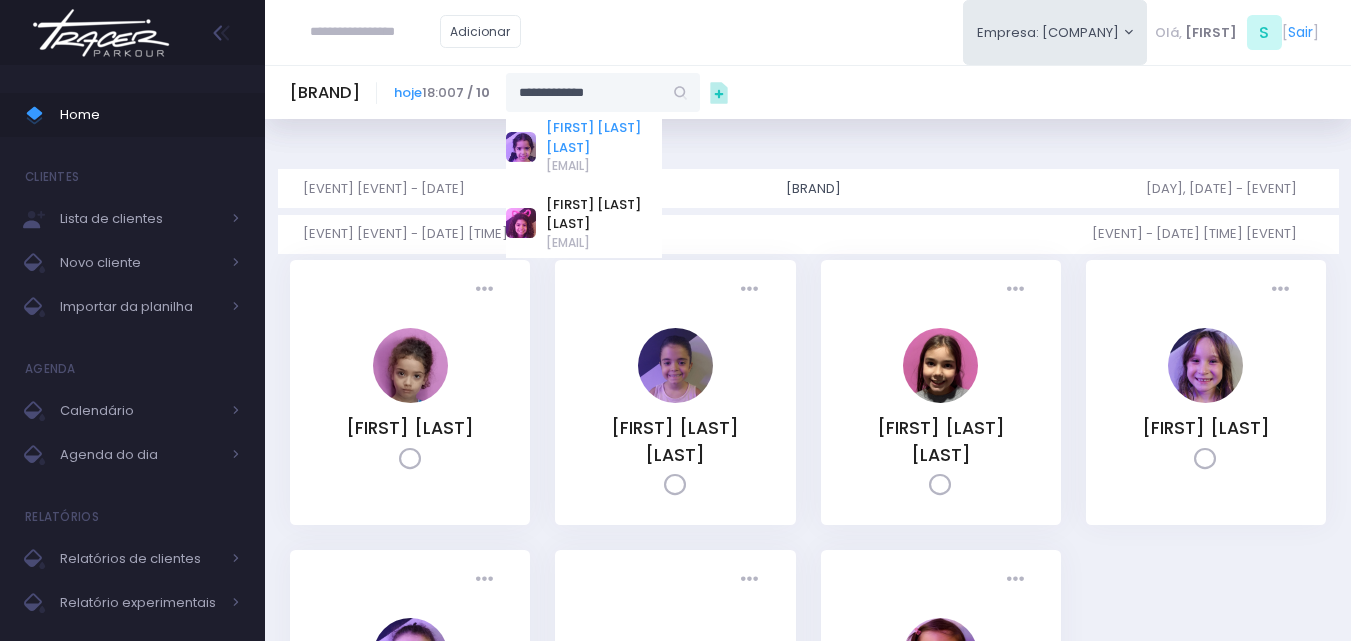 click on "[FIRST] [MIDDLE] [LAST]" at bounding box center (604, 137) 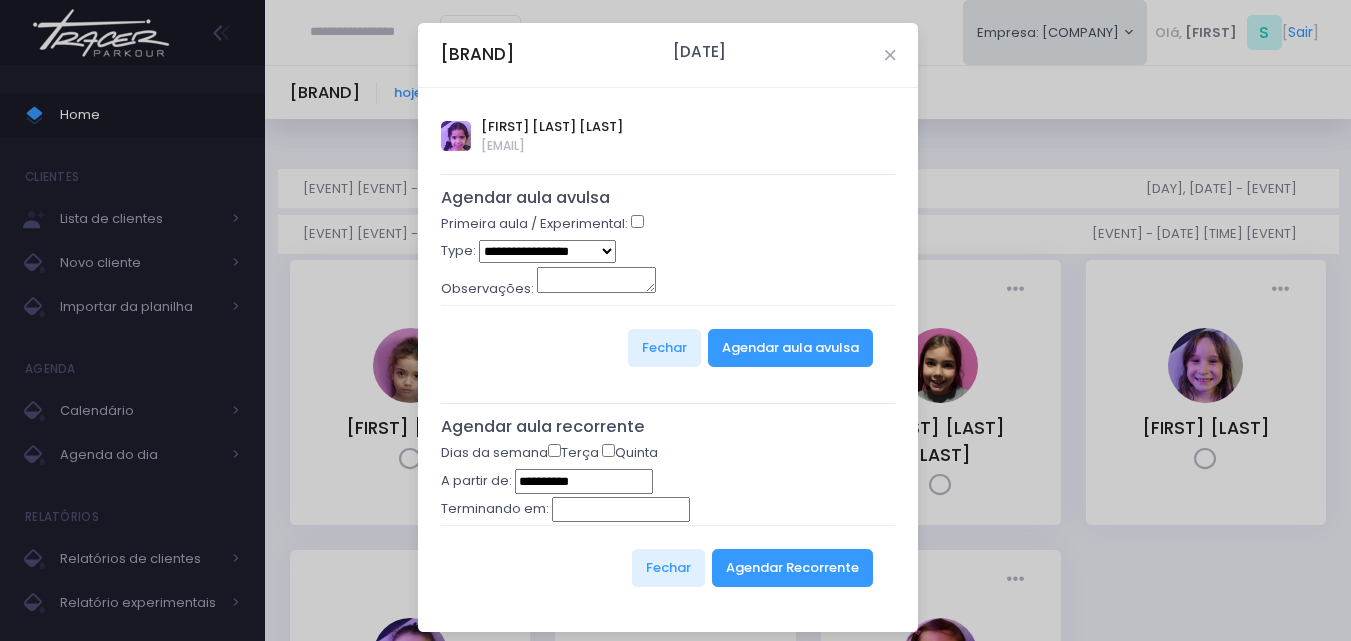 type on "**********" 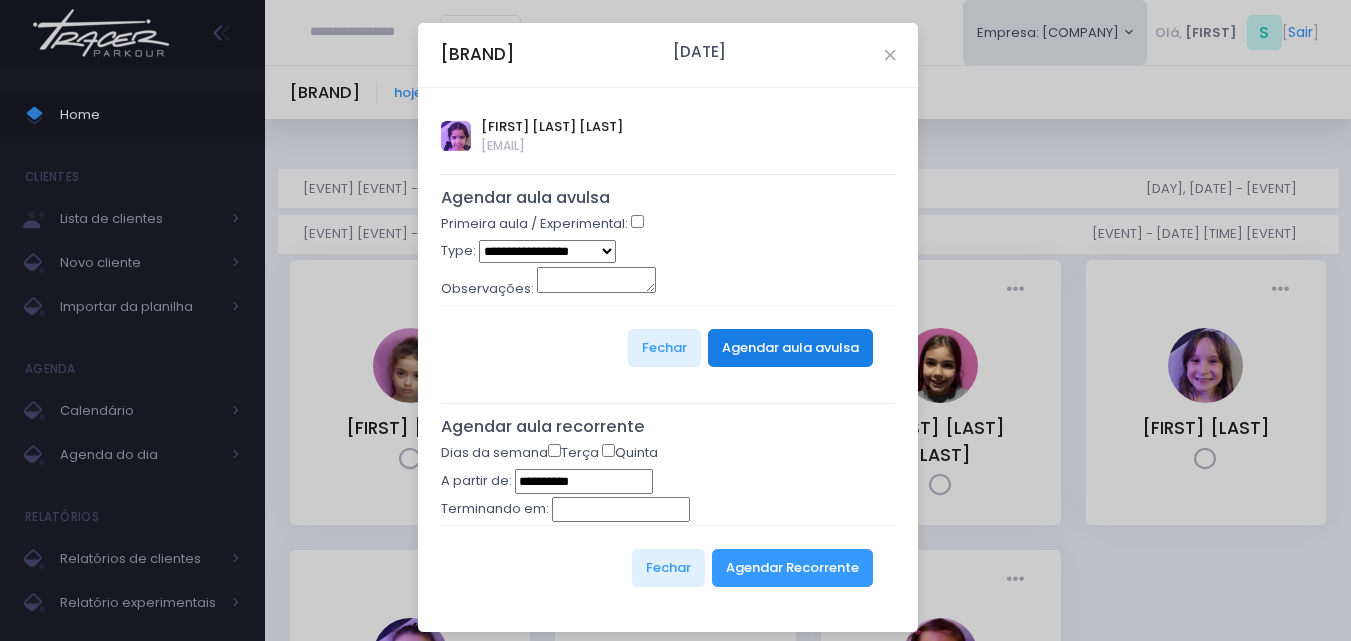click on "Agendar aula avulsa" at bounding box center [790, 348] 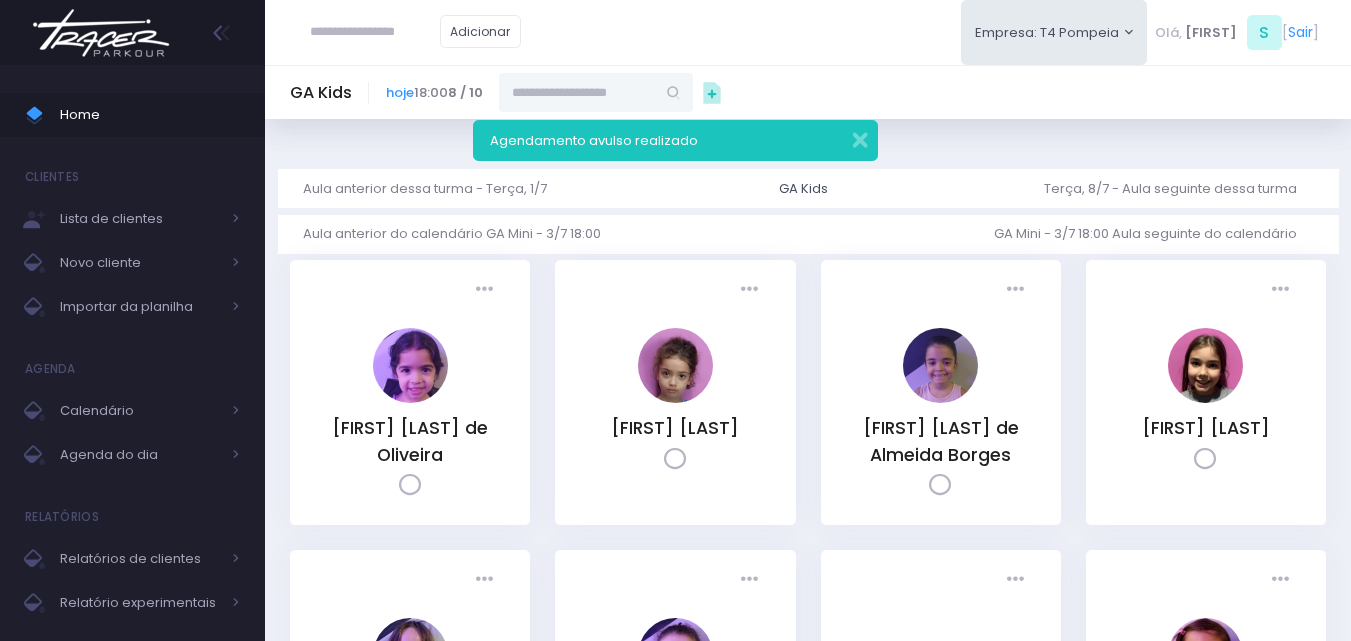 scroll, scrollTop: 0, scrollLeft: 0, axis: both 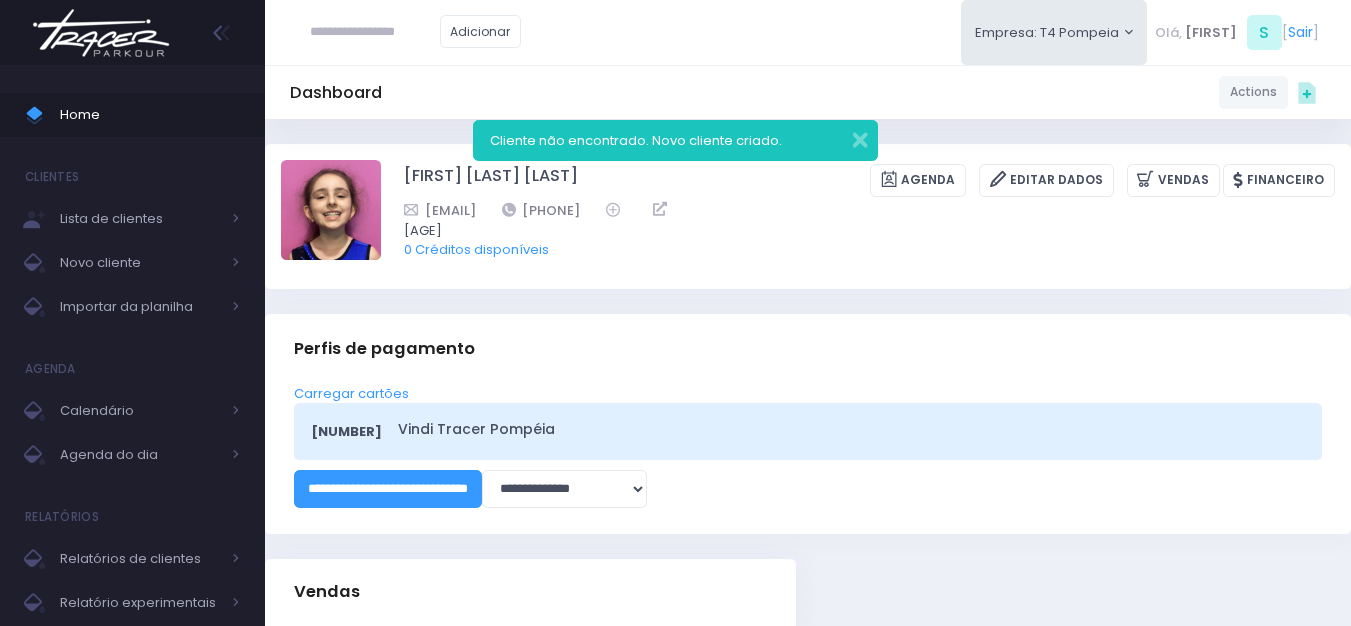 click at bounding box center (101, 33) 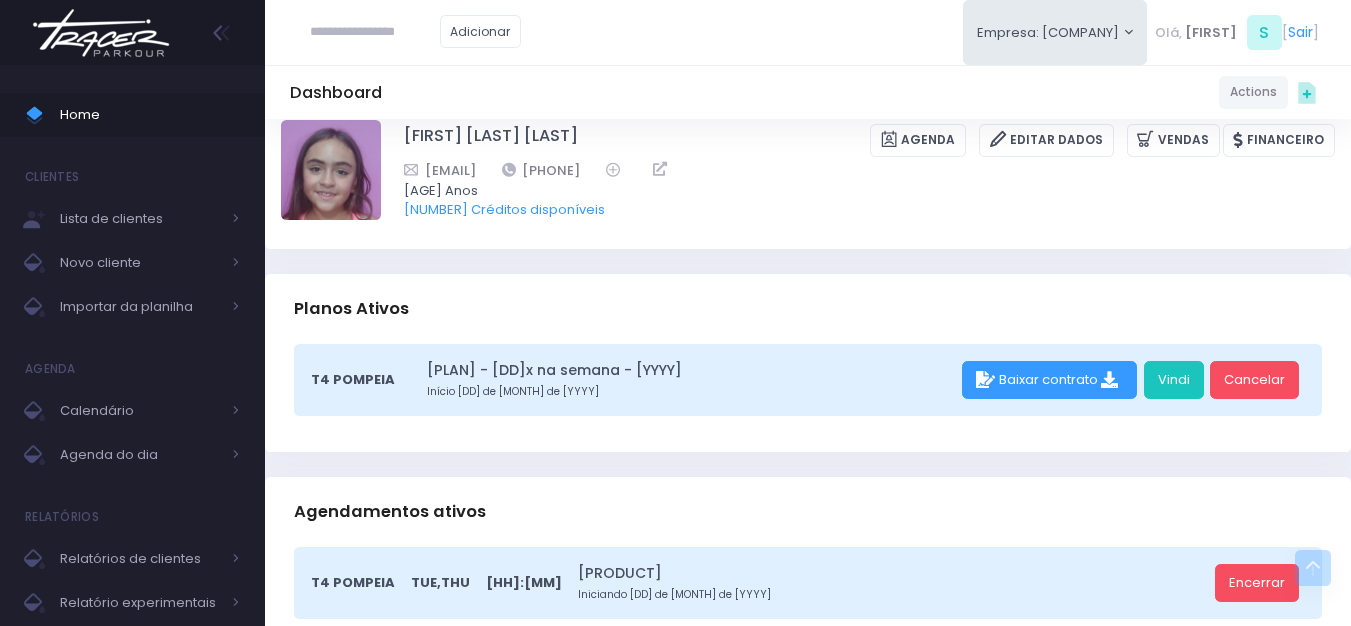 scroll, scrollTop: 0, scrollLeft: 0, axis: both 